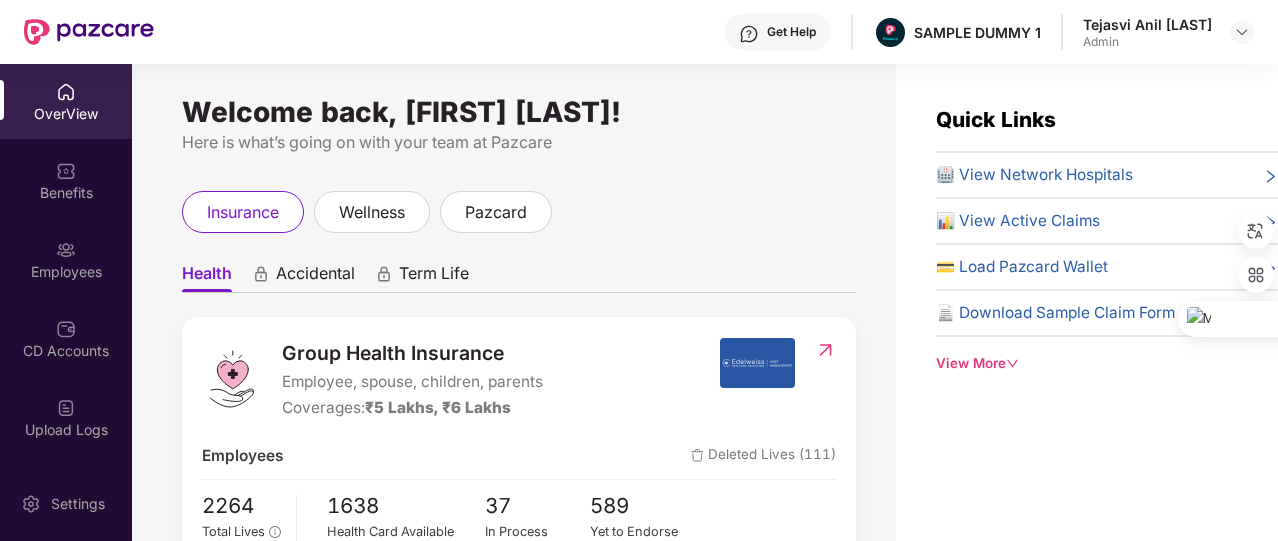 scroll, scrollTop: 0, scrollLeft: 0, axis: both 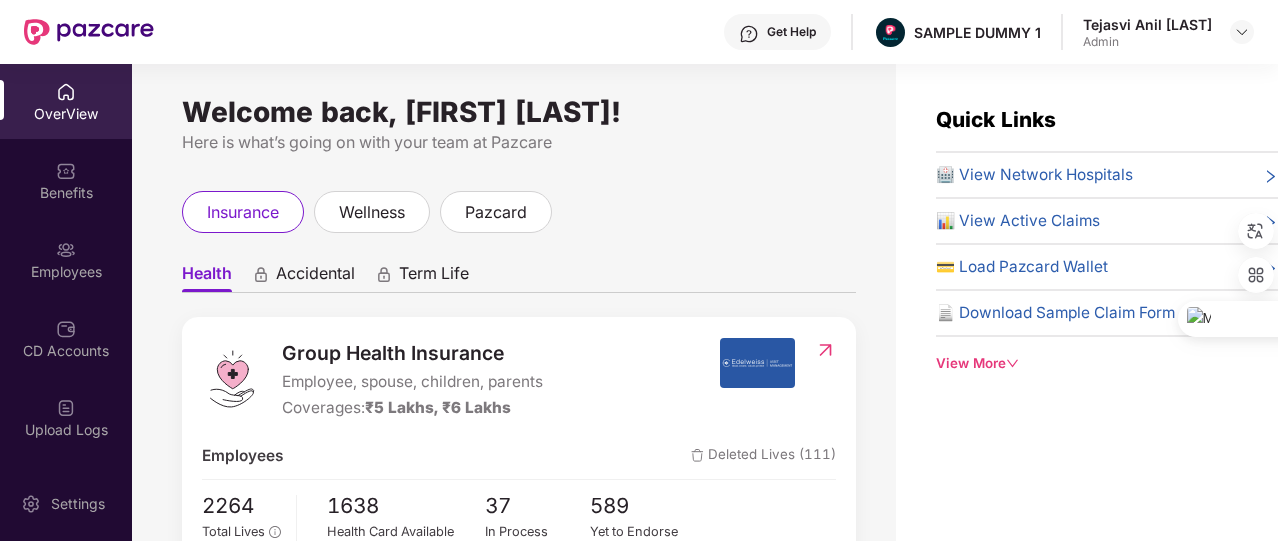 click on "View More" at bounding box center (1107, 363) 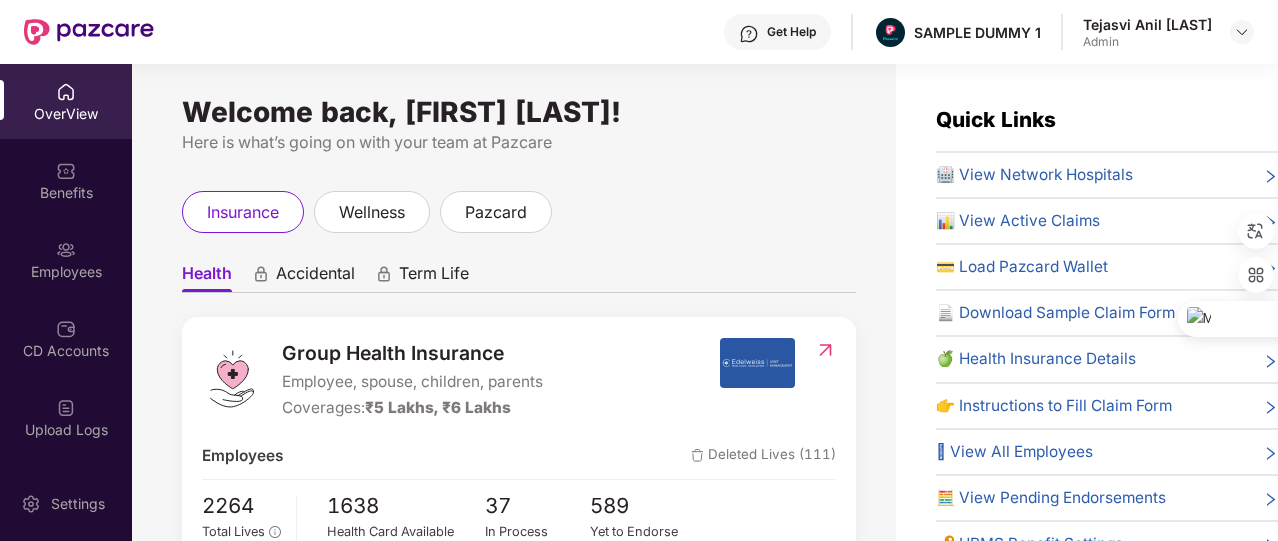 scroll, scrollTop: 84, scrollLeft: 0, axis: vertical 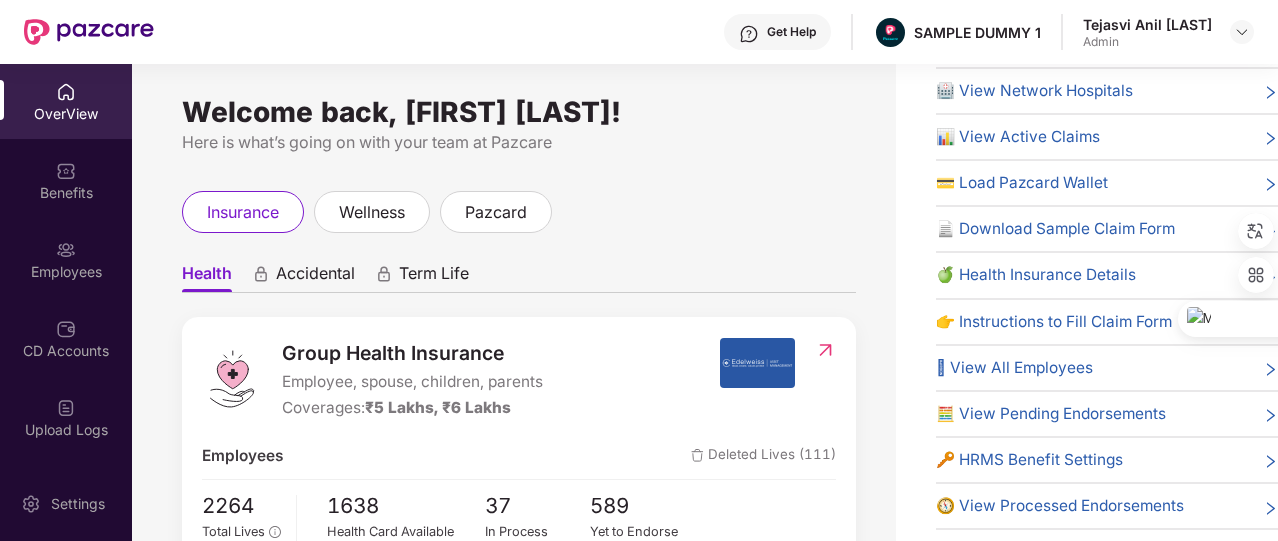 click on "🔑 HRMS Benefit Settings" at bounding box center (1029, 460) 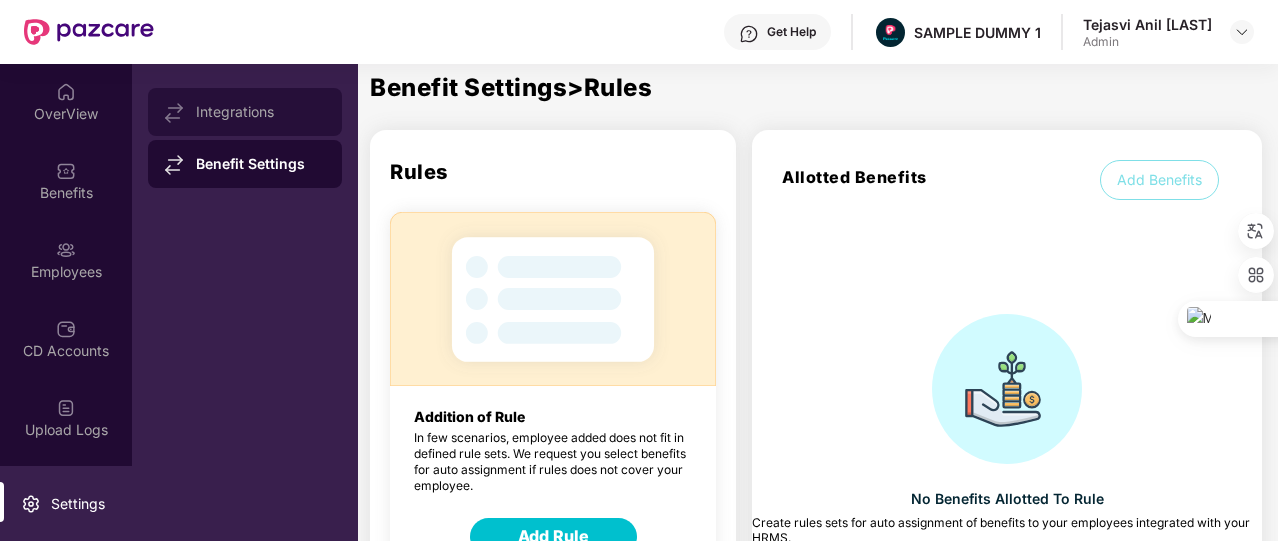 click on "Integrations" at bounding box center [245, 112] 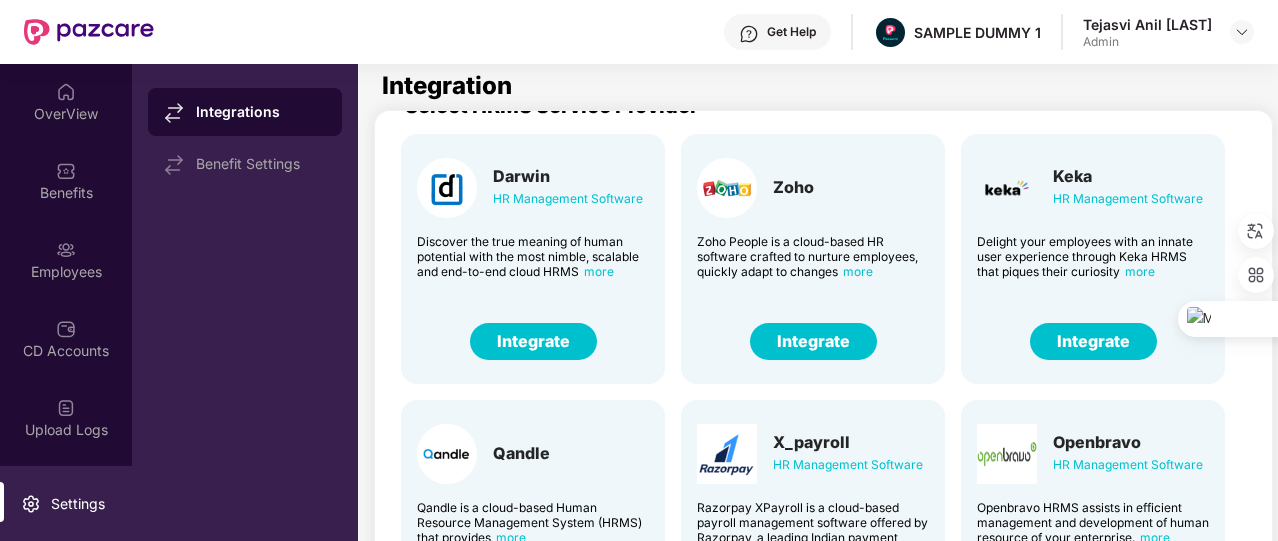 scroll, scrollTop: 0, scrollLeft: 0, axis: both 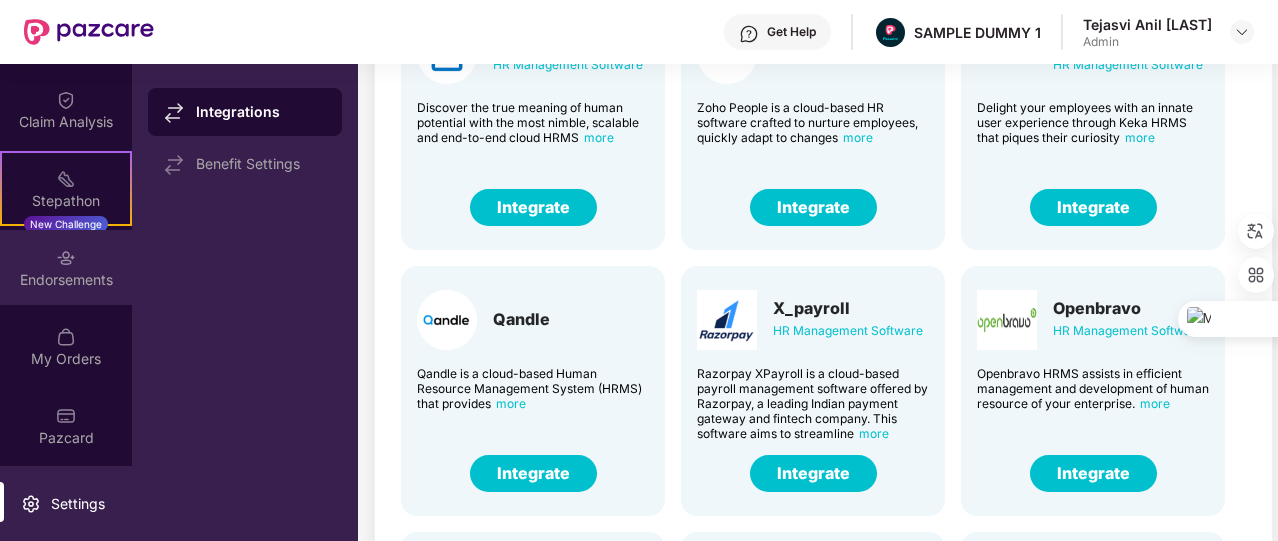 click on "Endorsements" at bounding box center (66, 267) 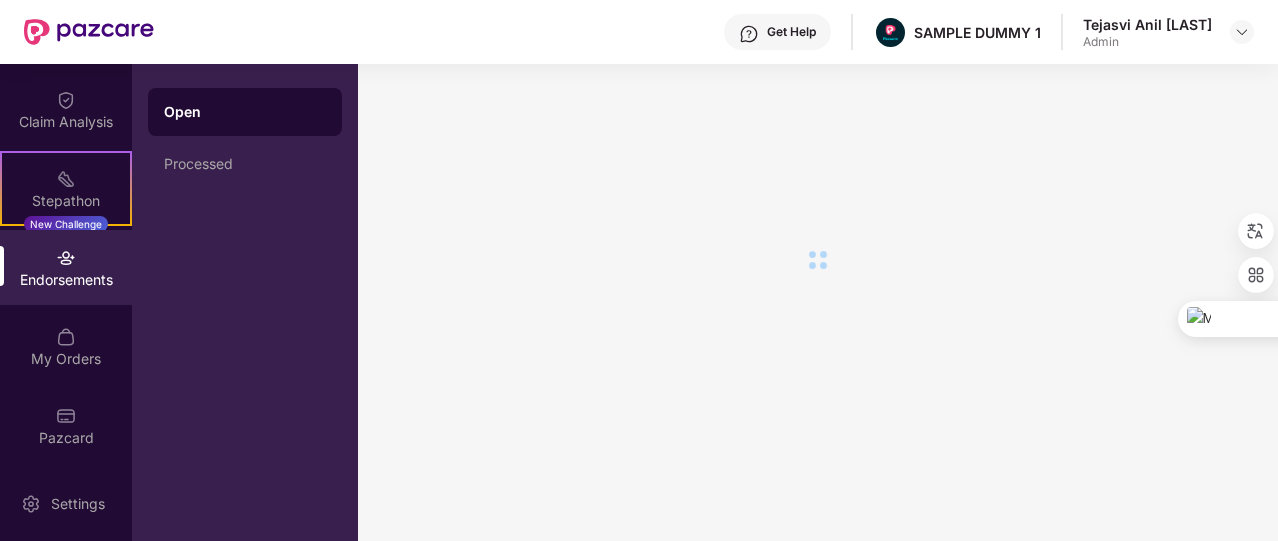 scroll, scrollTop: 0, scrollLeft: 0, axis: both 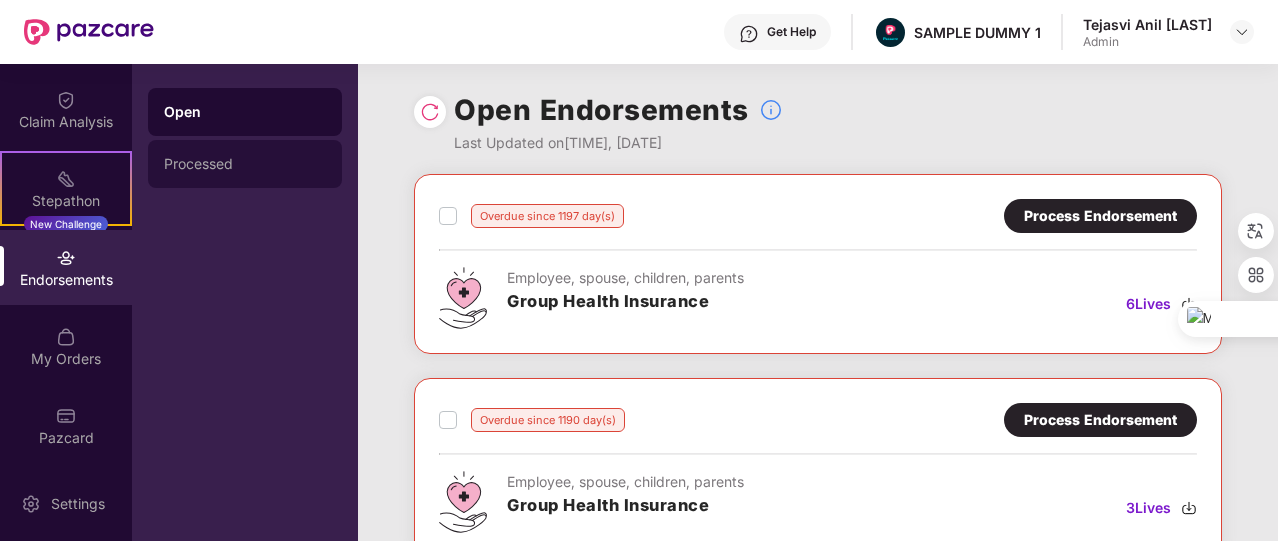 click on "Processed" at bounding box center (245, 164) 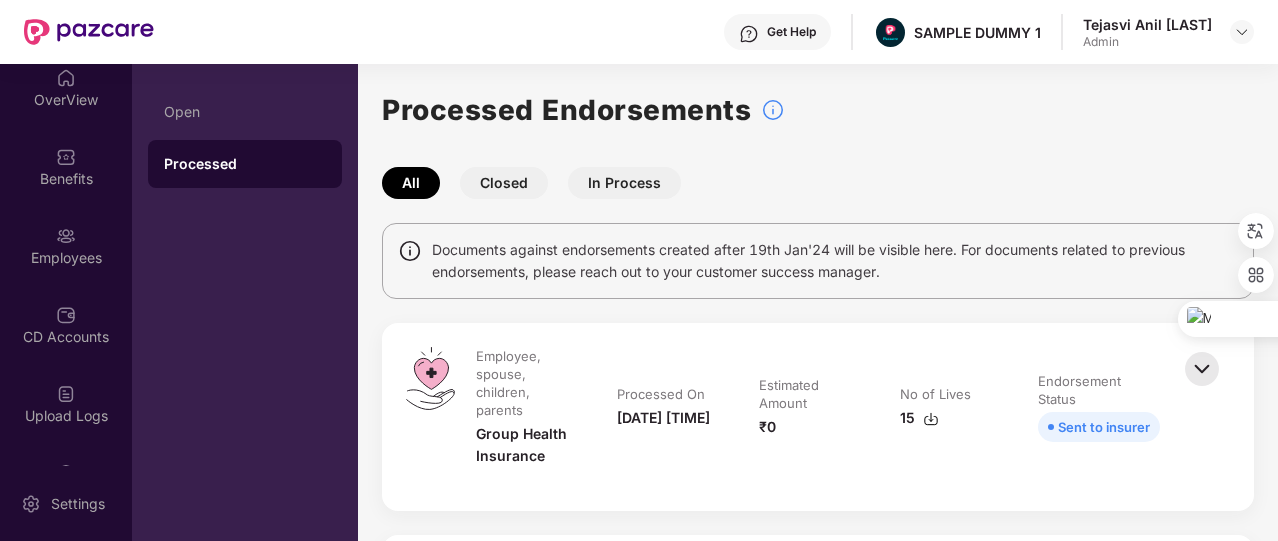 scroll, scrollTop: 0, scrollLeft: 0, axis: both 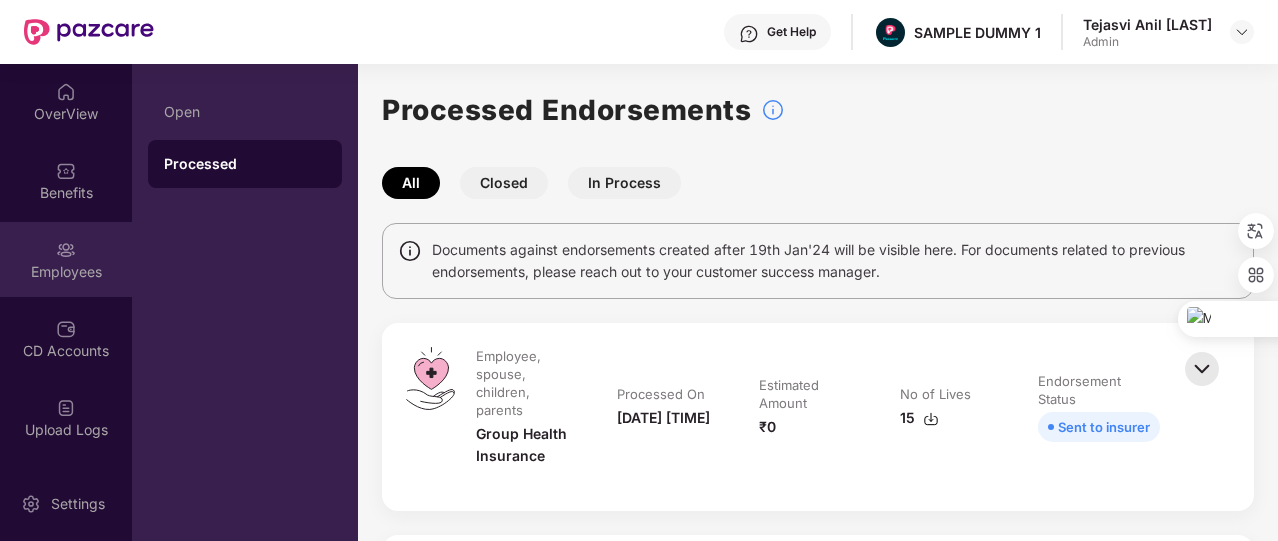 click on "Employees" at bounding box center [66, 259] 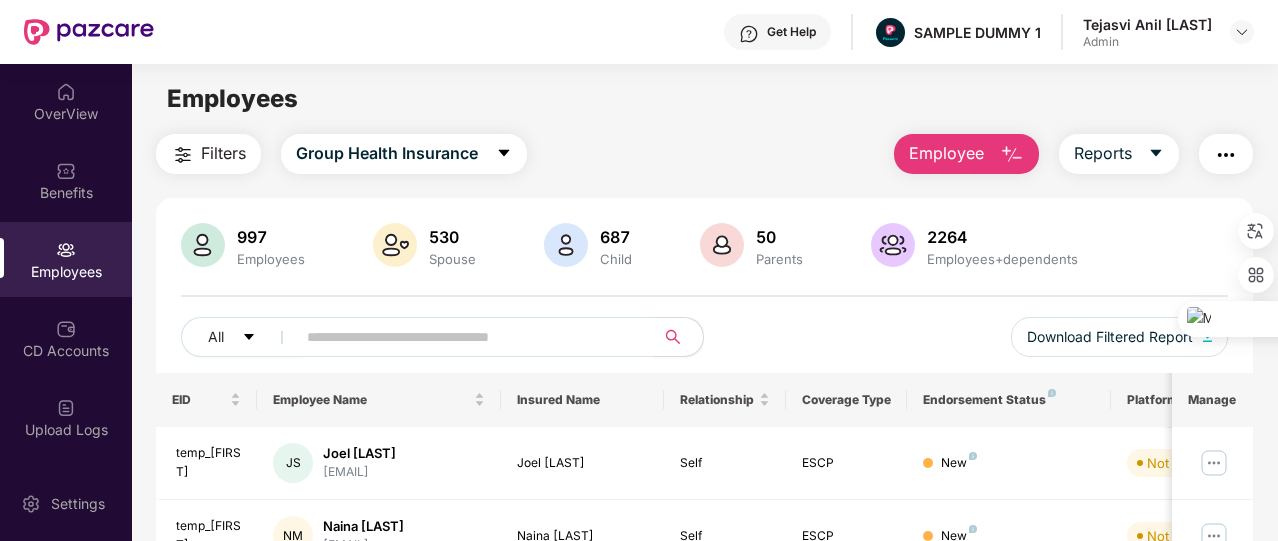 click on "Employee" at bounding box center (946, 153) 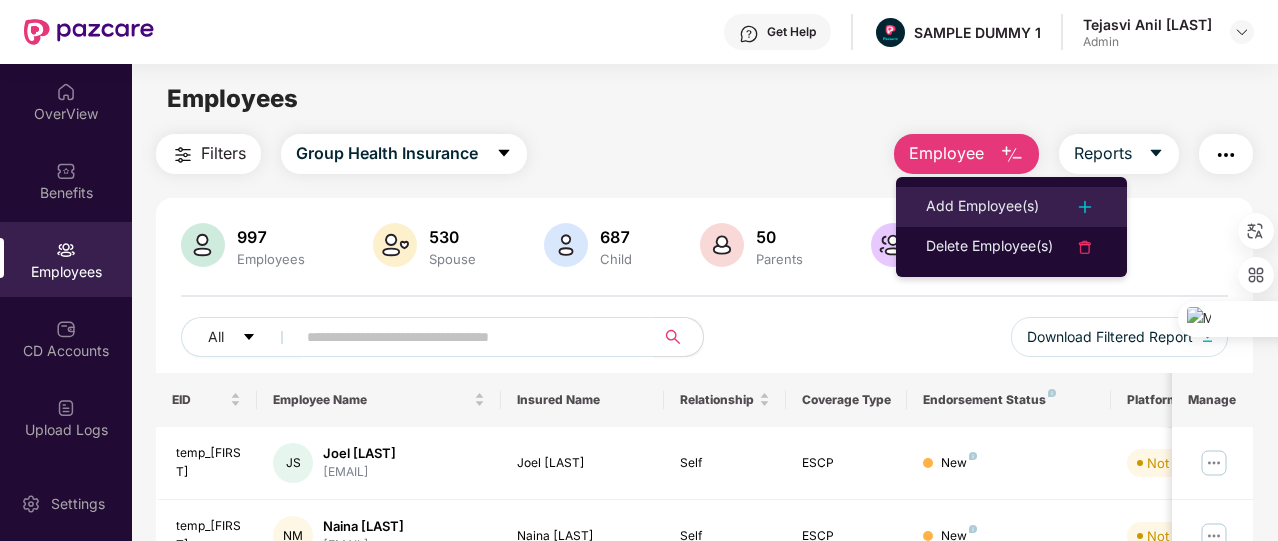 click on "Add Employee(s)" at bounding box center (1011, 207) 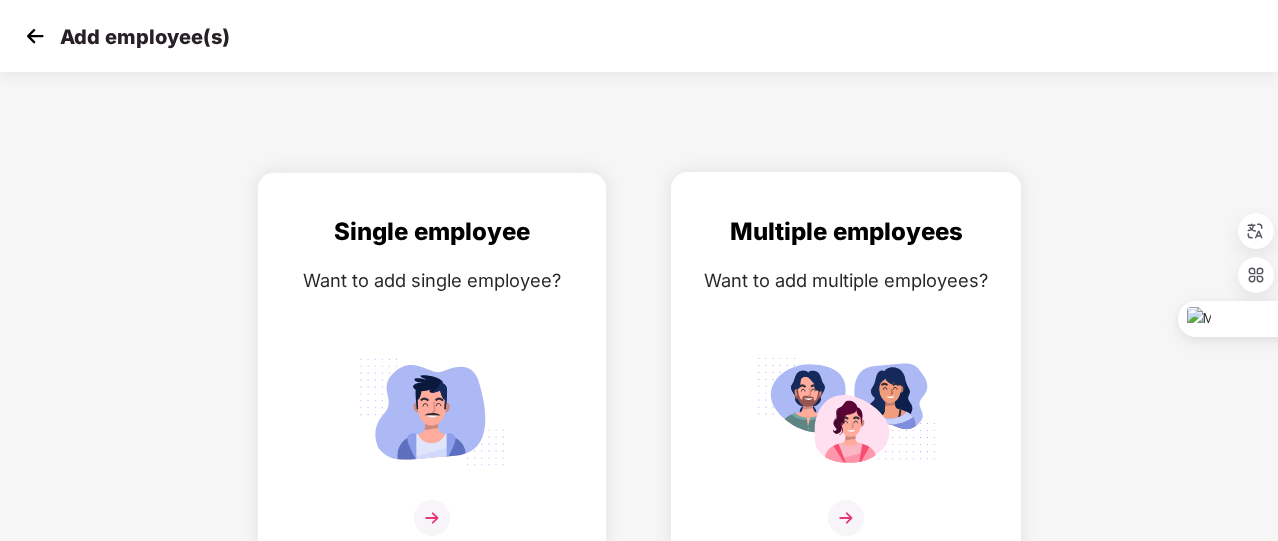 click on "Multiple employees Want to add multiple employees?" at bounding box center [846, 387] 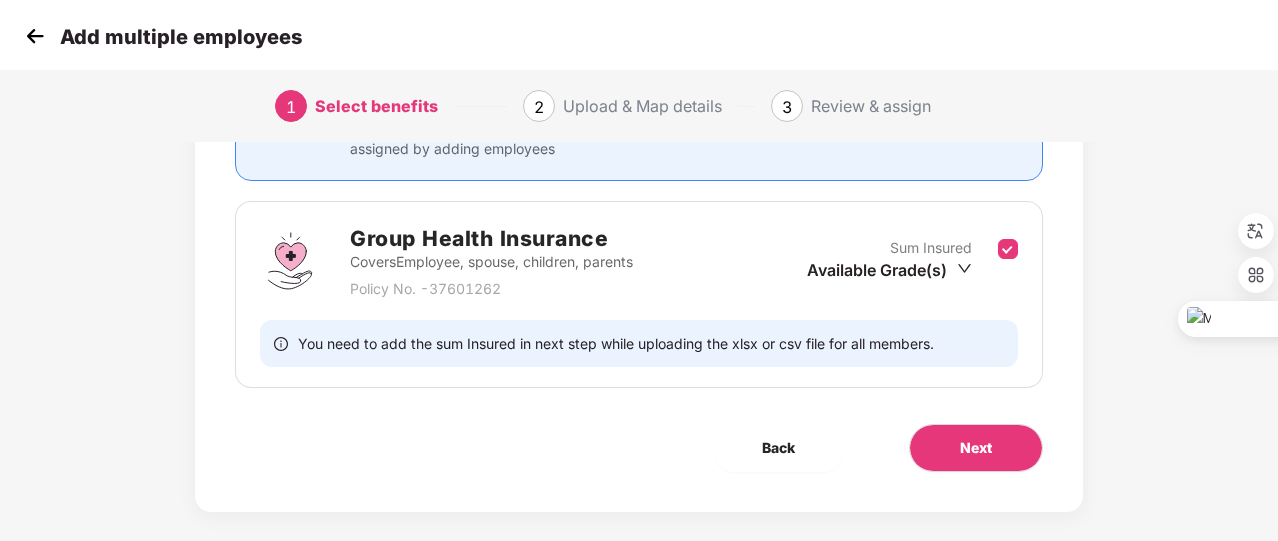 scroll, scrollTop: 246, scrollLeft: 0, axis: vertical 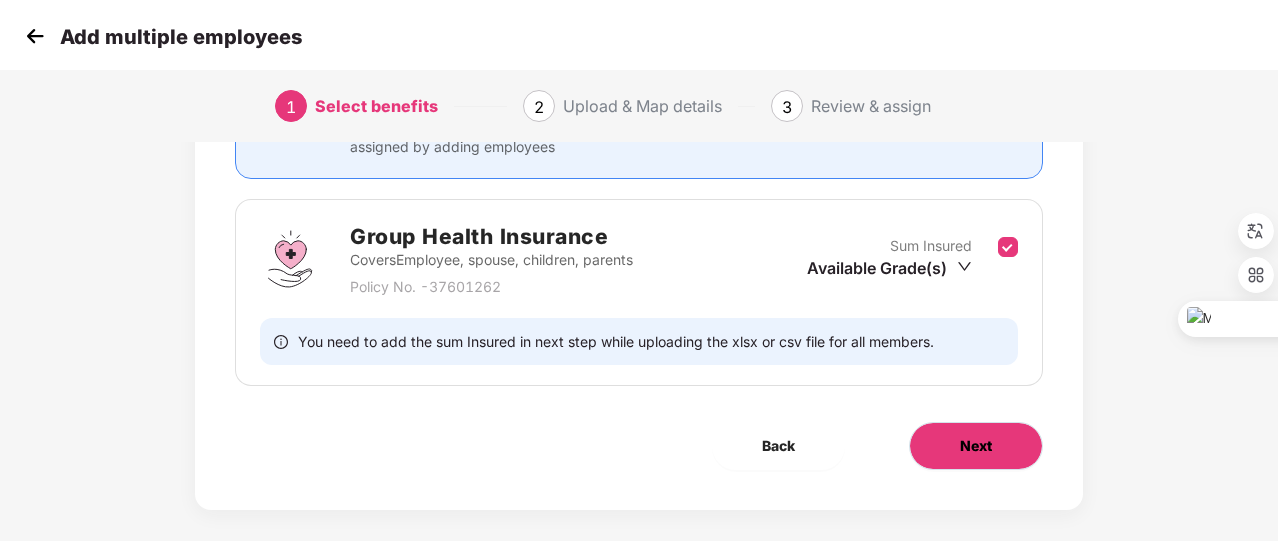 click on "Next" at bounding box center [976, 446] 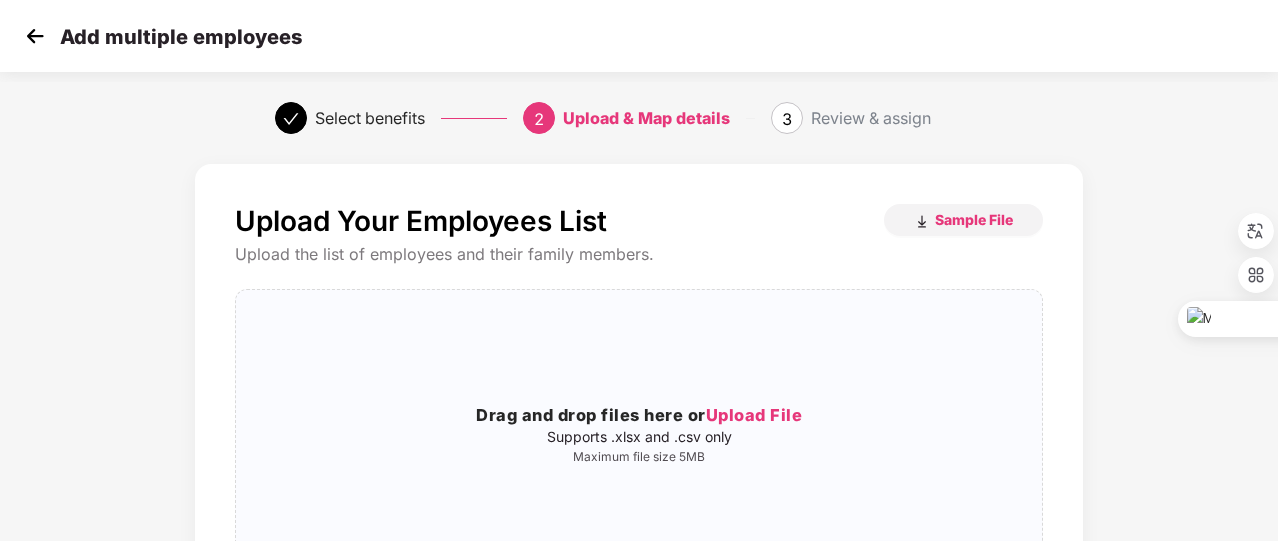 scroll, scrollTop: 138, scrollLeft: 0, axis: vertical 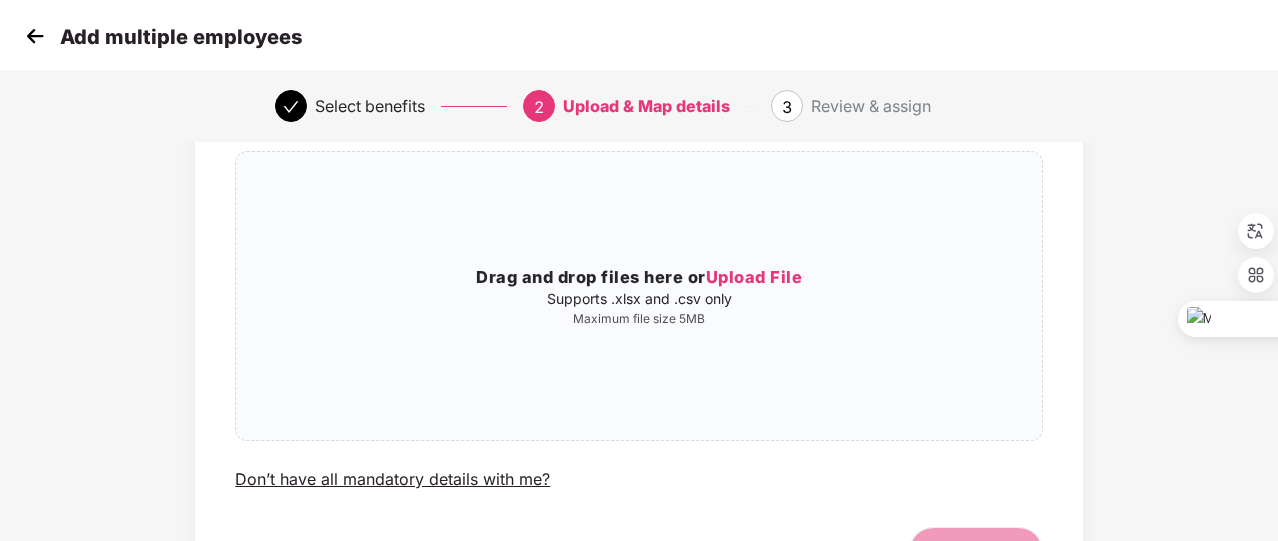 click at bounding box center (35, 36) 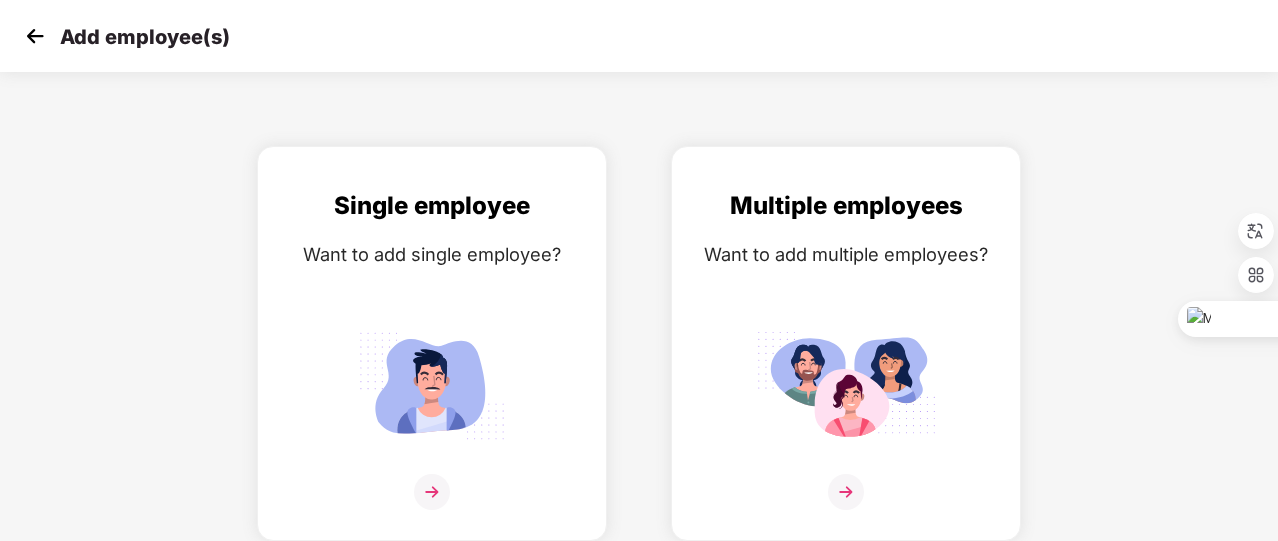 scroll, scrollTop: 0, scrollLeft: 0, axis: both 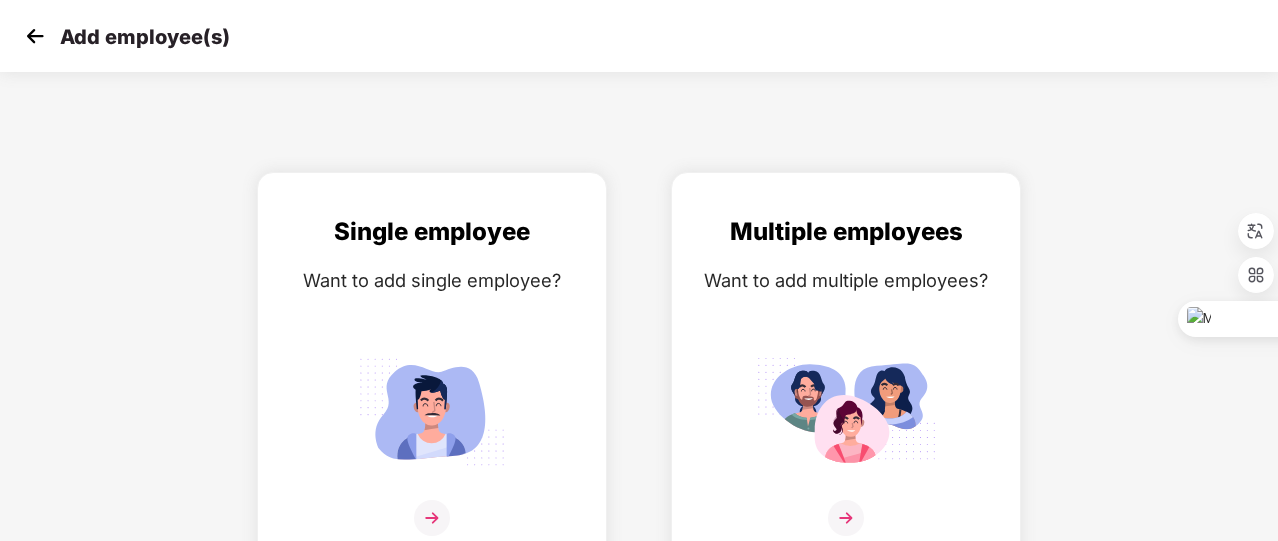 click at bounding box center (35, 36) 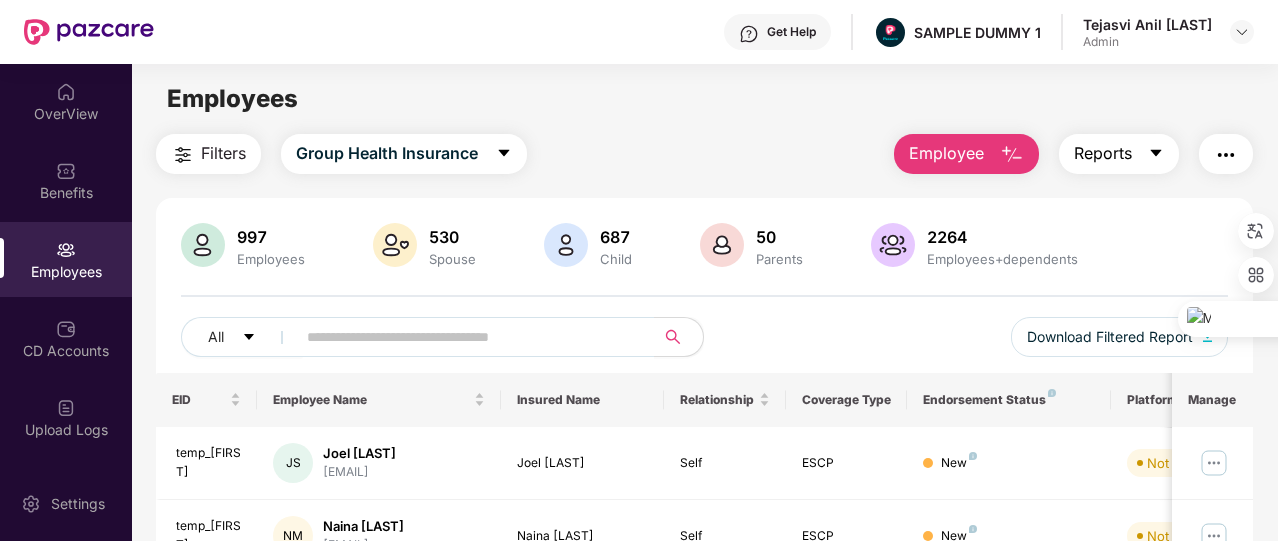 click on "Reports" at bounding box center [1119, 154] 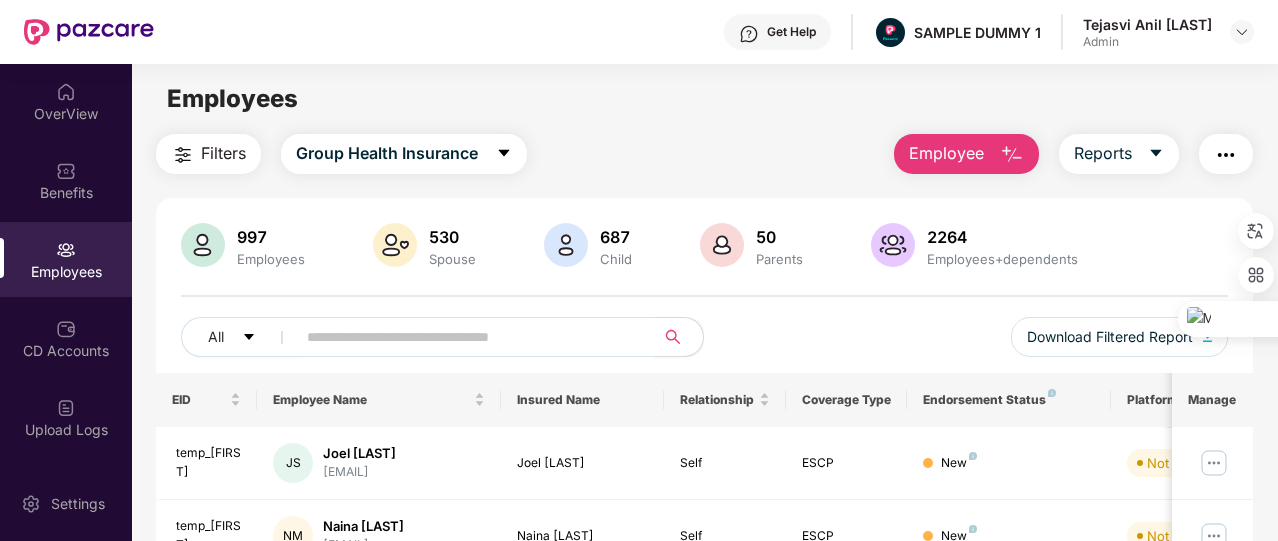 click at bounding box center [1226, 155] 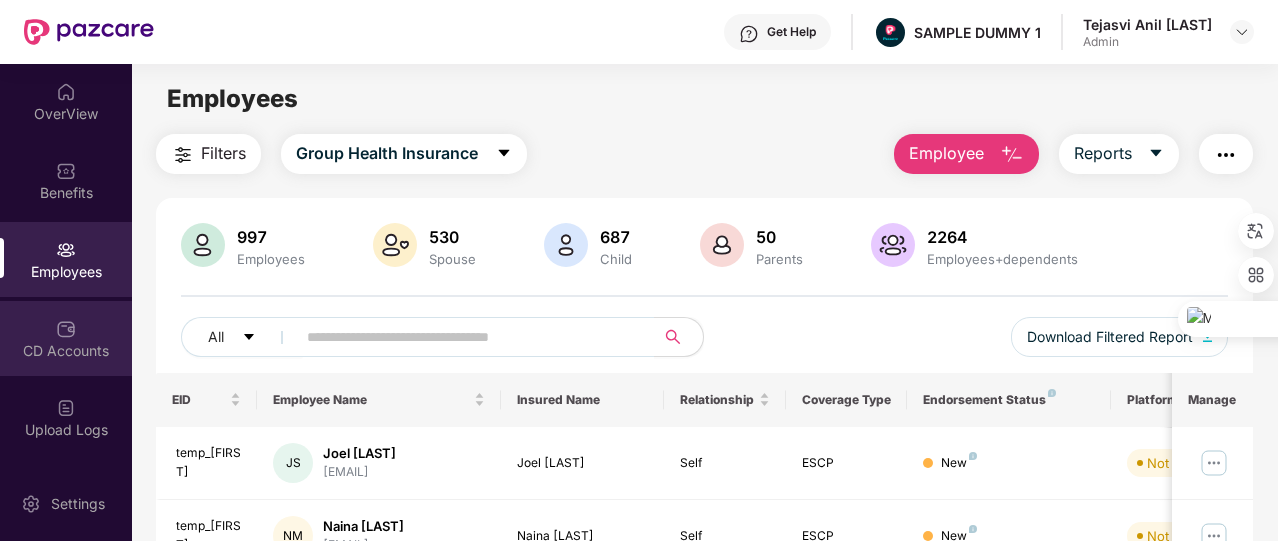 click on "CD Accounts" at bounding box center (66, 351) 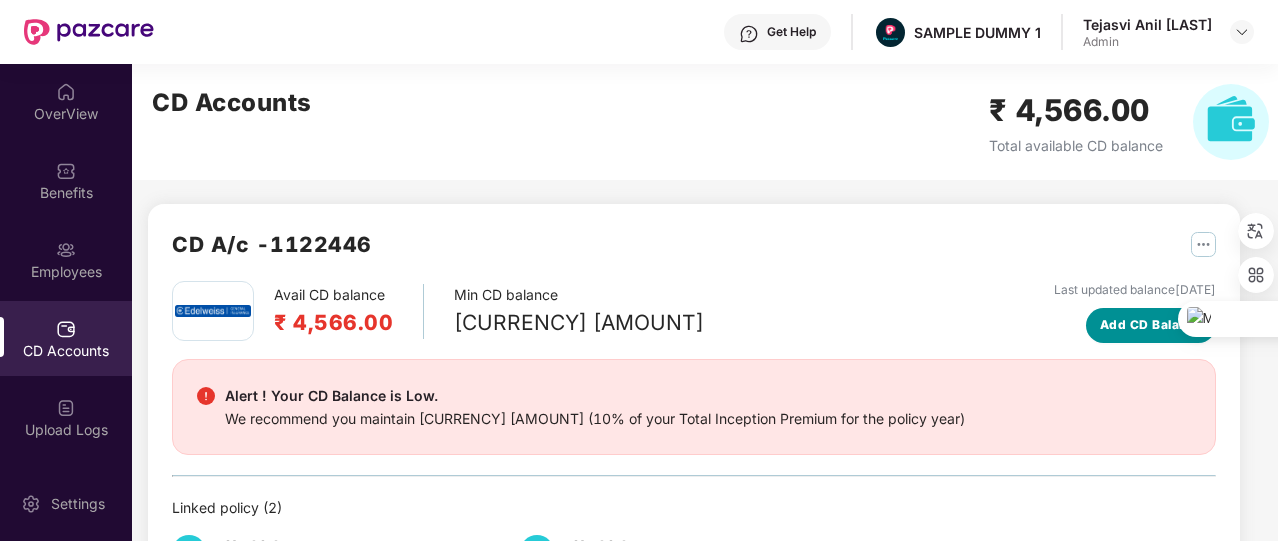 click on "Add CD Balance" at bounding box center [1151, 325] 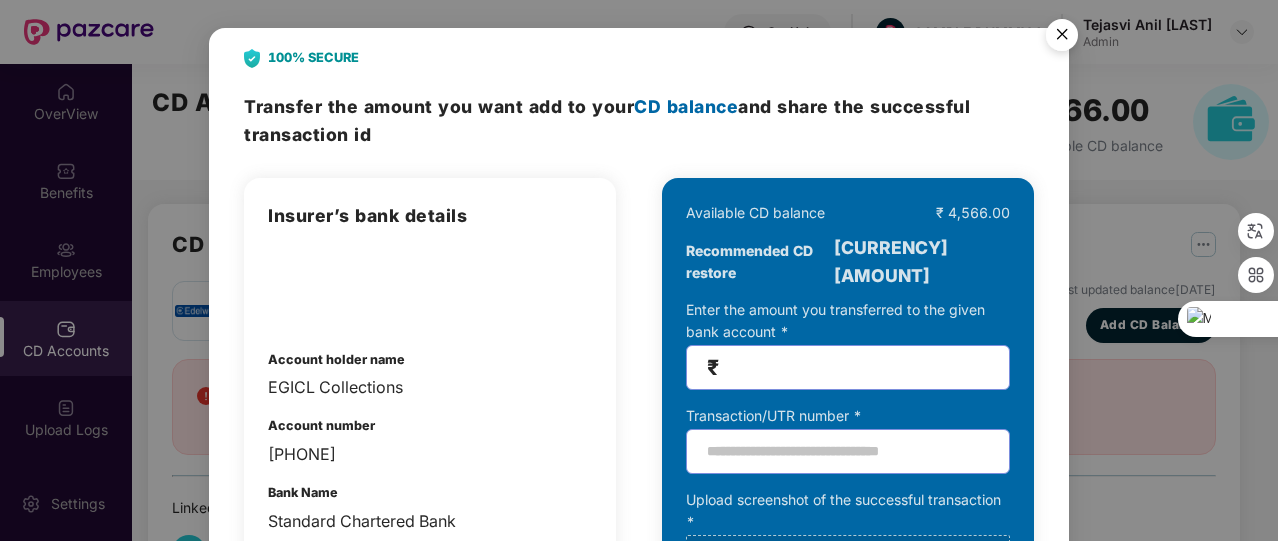 scroll, scrollTop: 1, scrollLeft: 0, axis: vertical 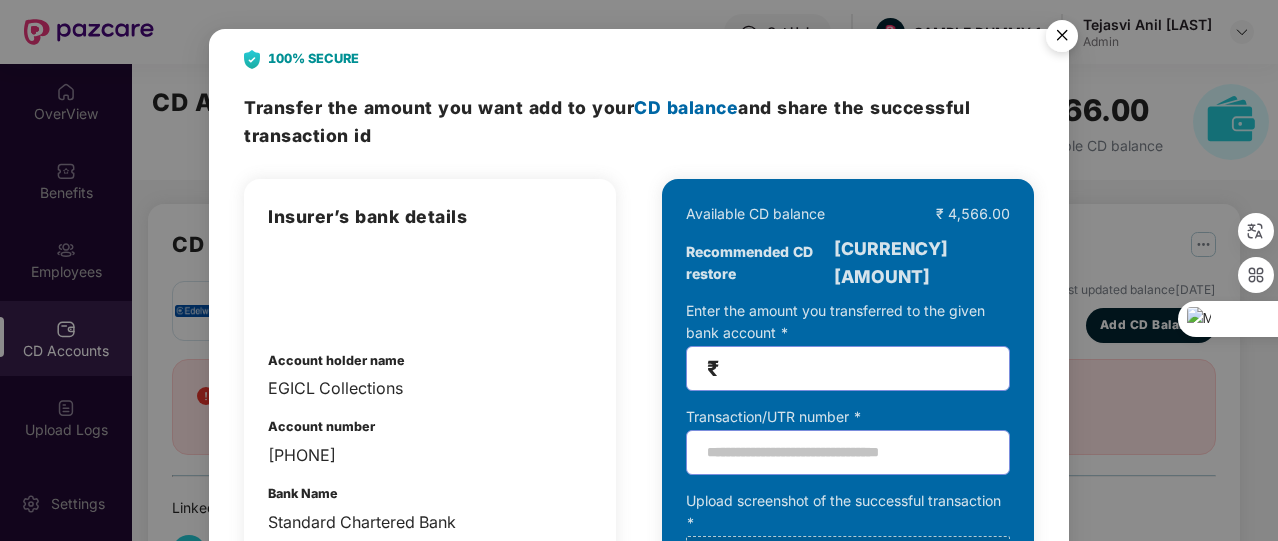 click at bounding box center (1062, 39) 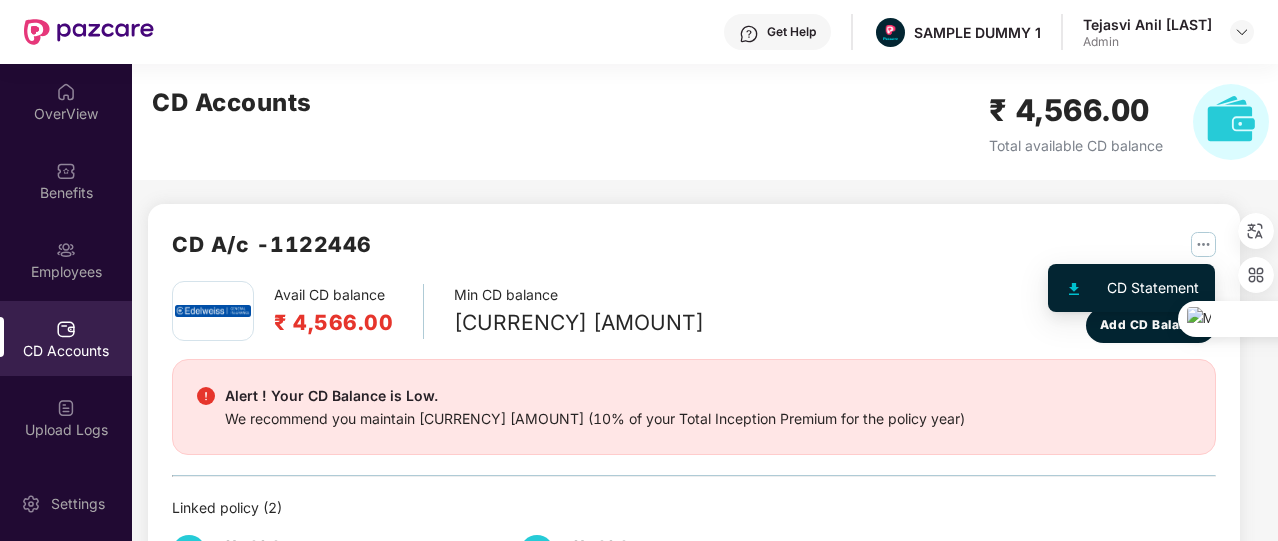 click at bounding box center (1203, 244) 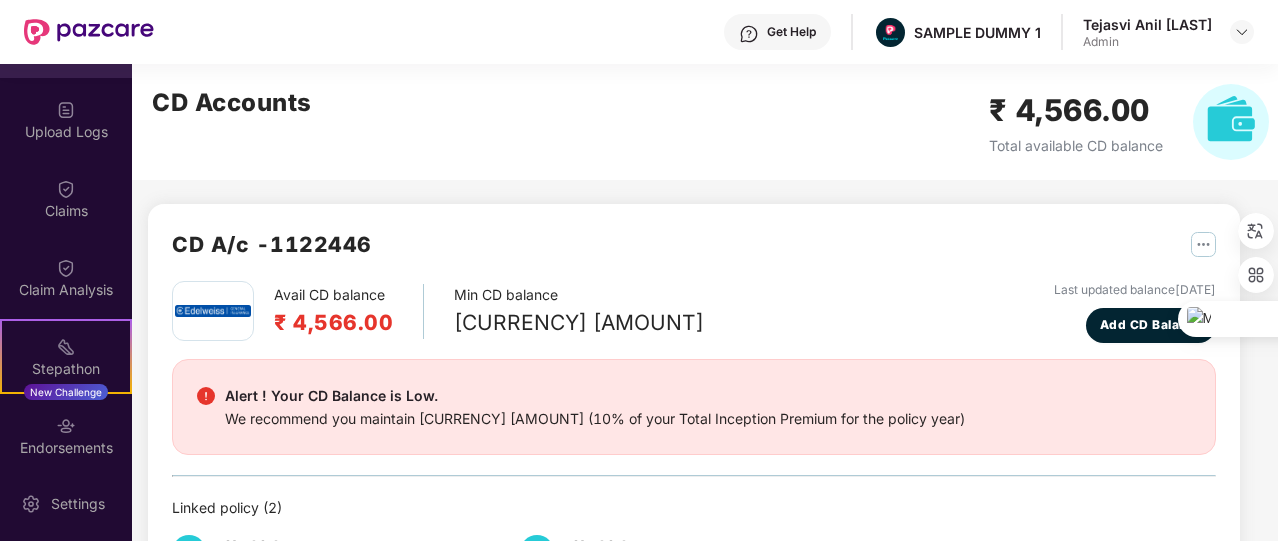scroll, scrollTop: 466, scrollLeft: 0, axis: vertical 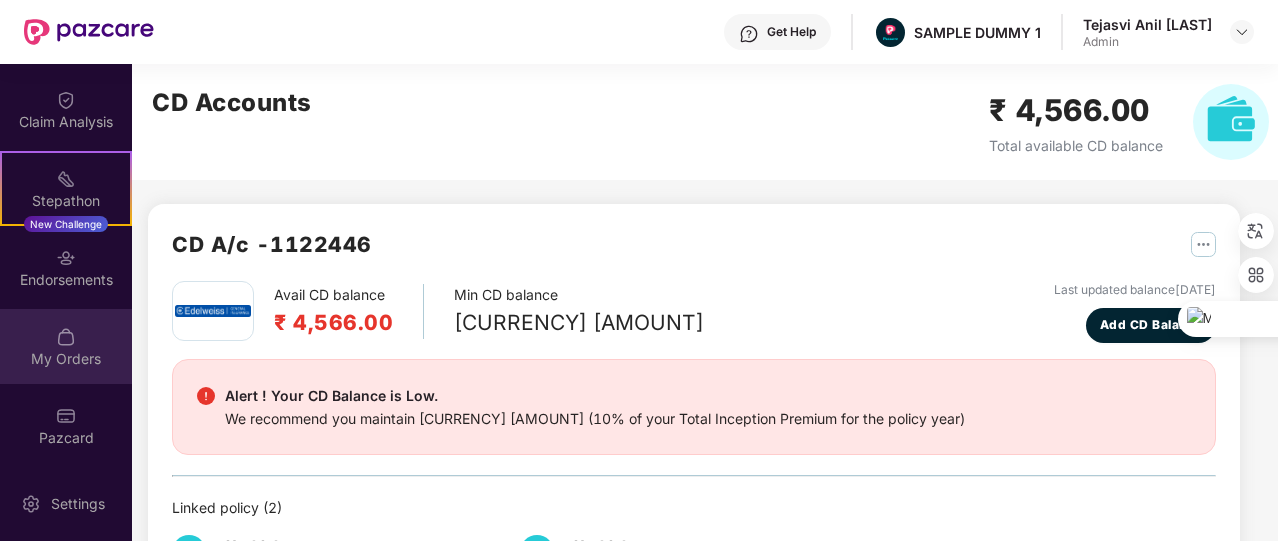 click on "My Orders" at bounding box center [66, 359] 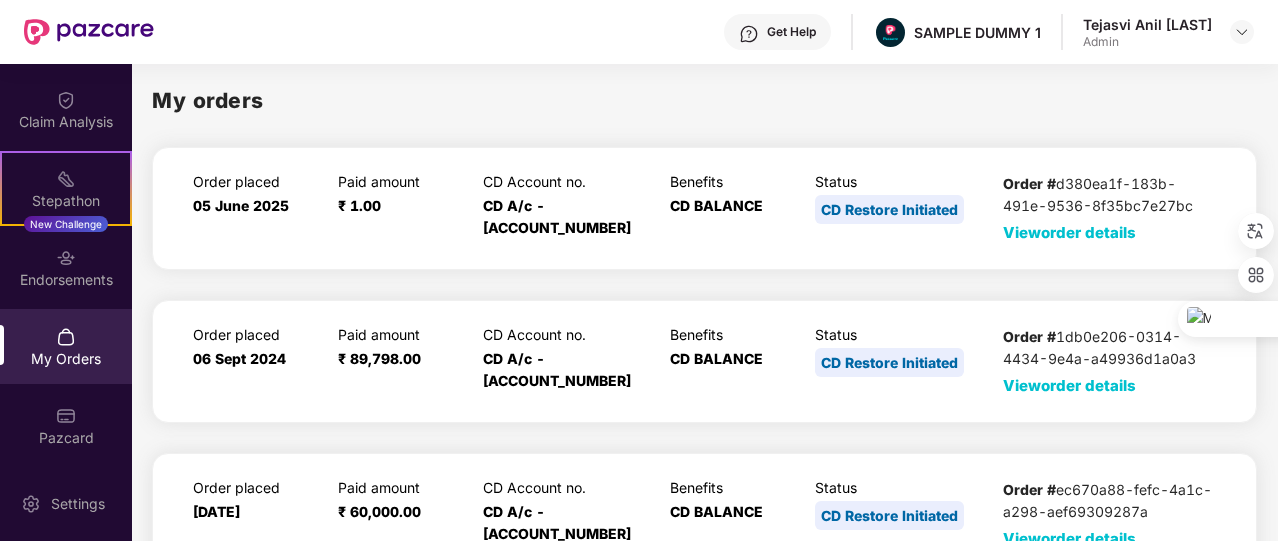 click on "View  order details" at bounding box center [1069, 232] 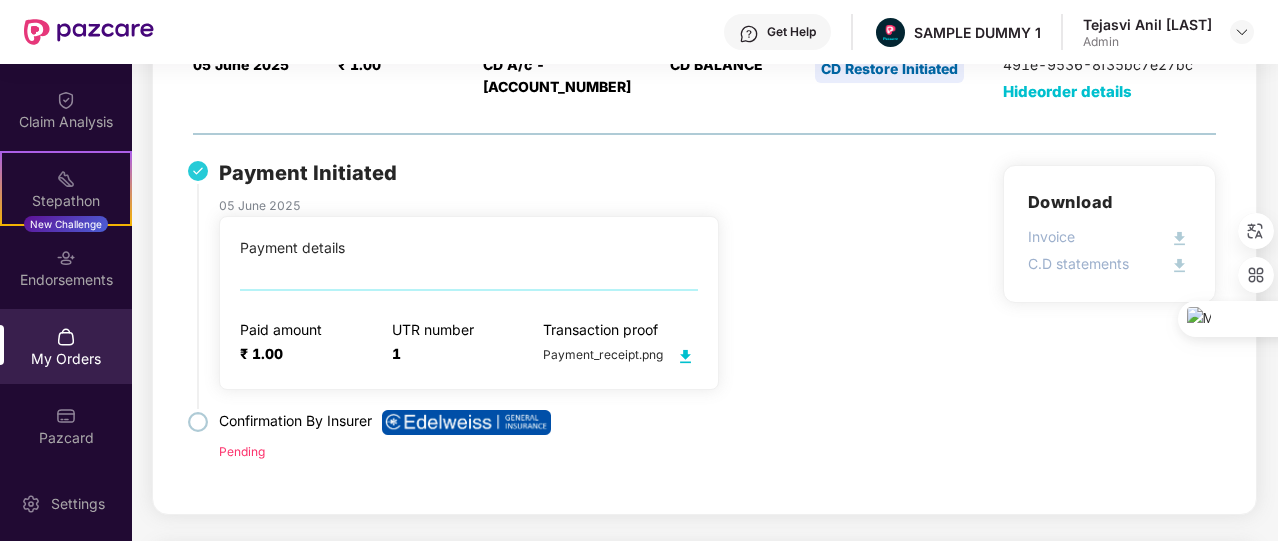 scroll, scrollTop: 142, scrollLeft: 0, axis: vertical 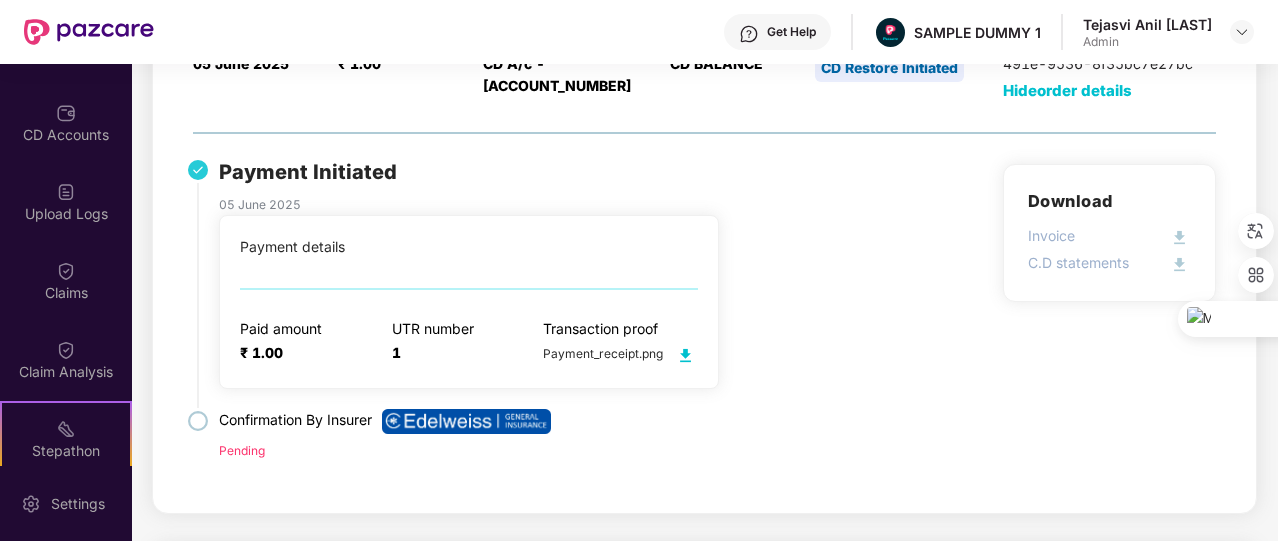 click on "Claims" at bounding box center [66, 280] 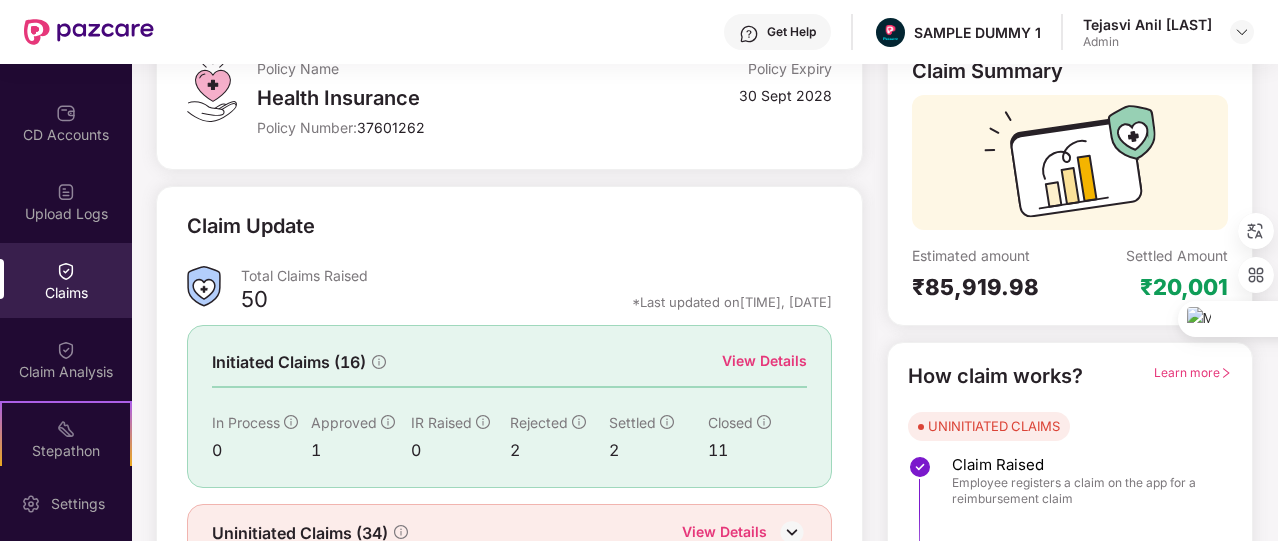 scroll, scrollTop: 240, scrollLeft: 0, axis: vertical 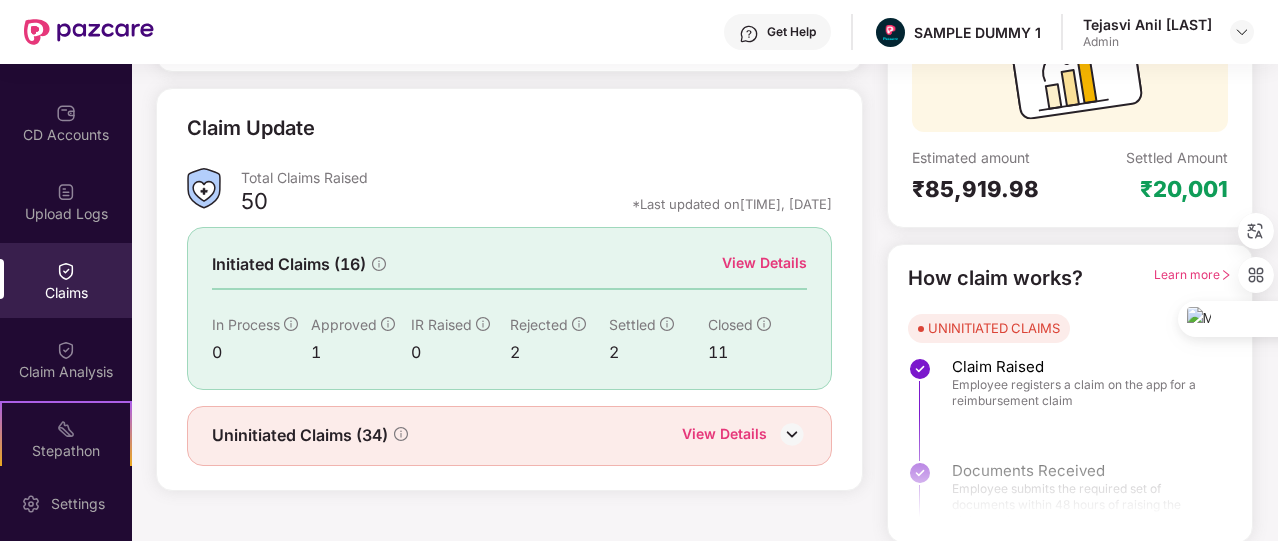 click on "View Details" at bounding box center [764, 263] 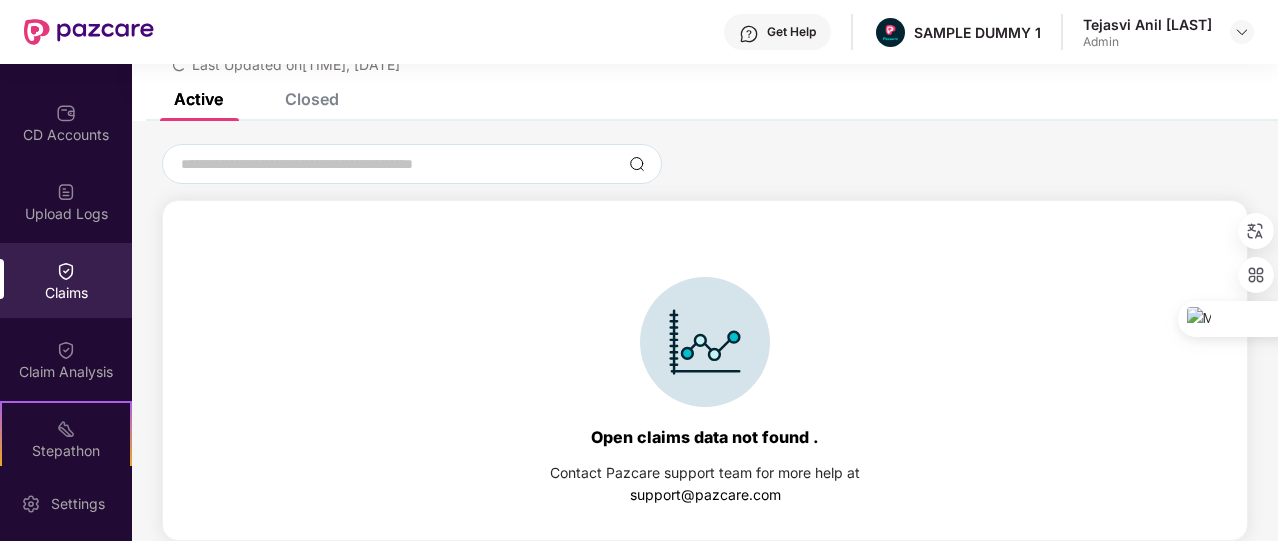 scroll, scrollTop: 22, scrollLeft: 0, axis: vertical 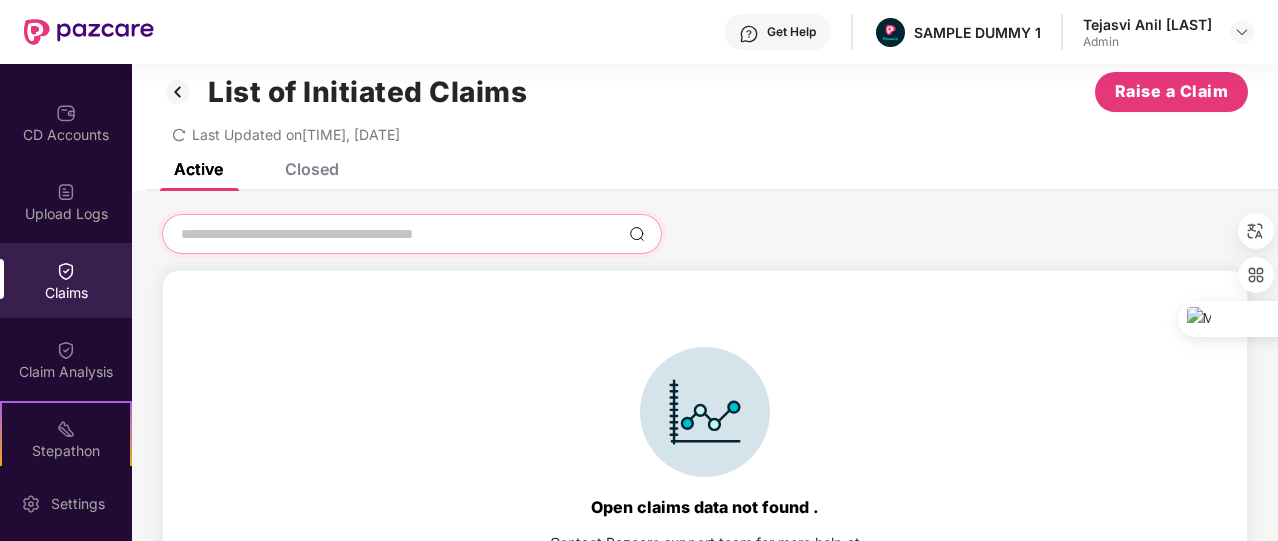 click at bounding box center [400, 234] 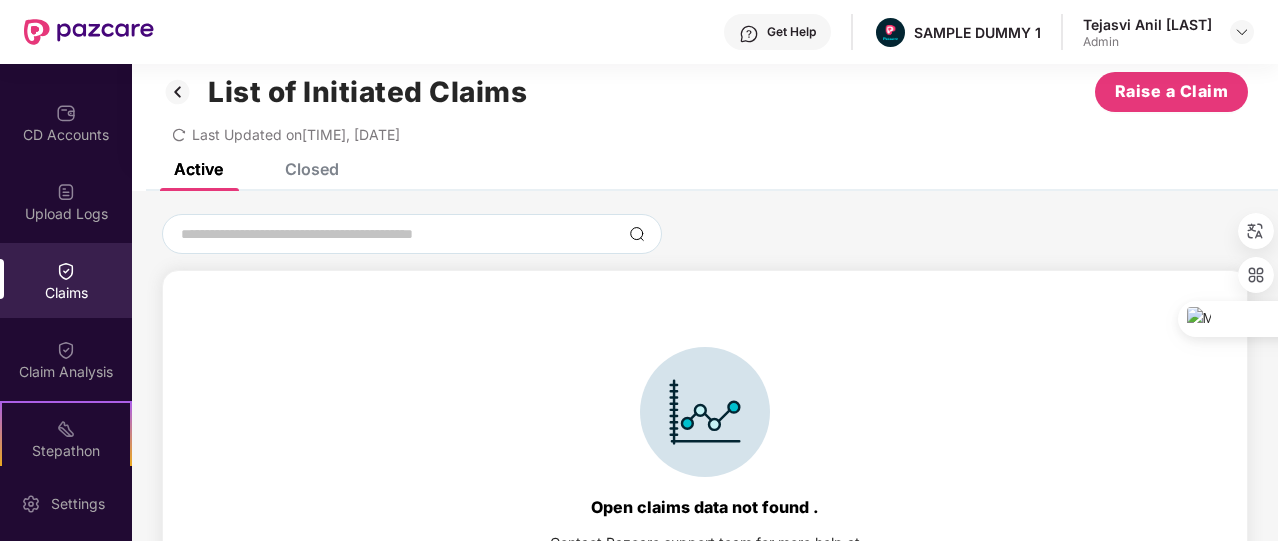 click at bounding box center [178, 92] 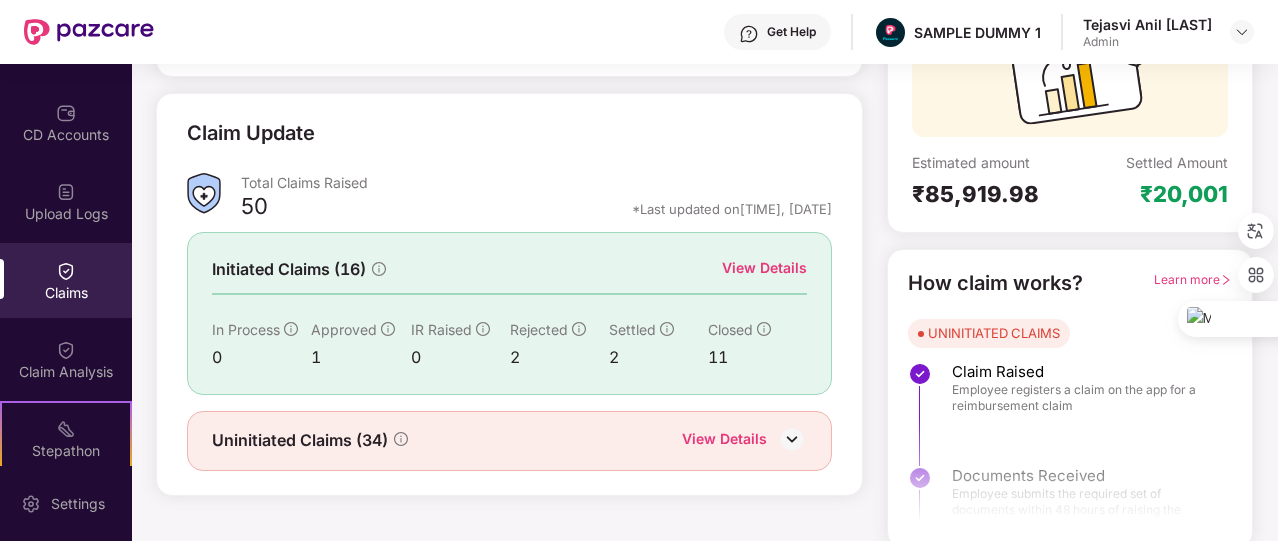 scroll, scrollTop: 240, scrollLeft: 0, axis: vertical 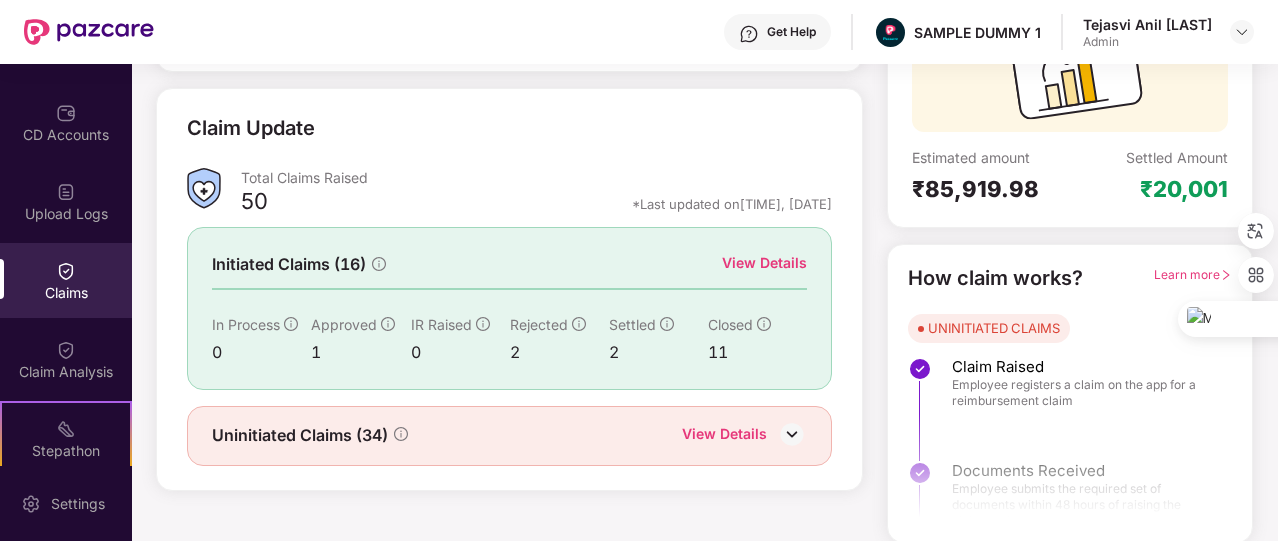 click on "View Details" at bounding box center [724, 436] 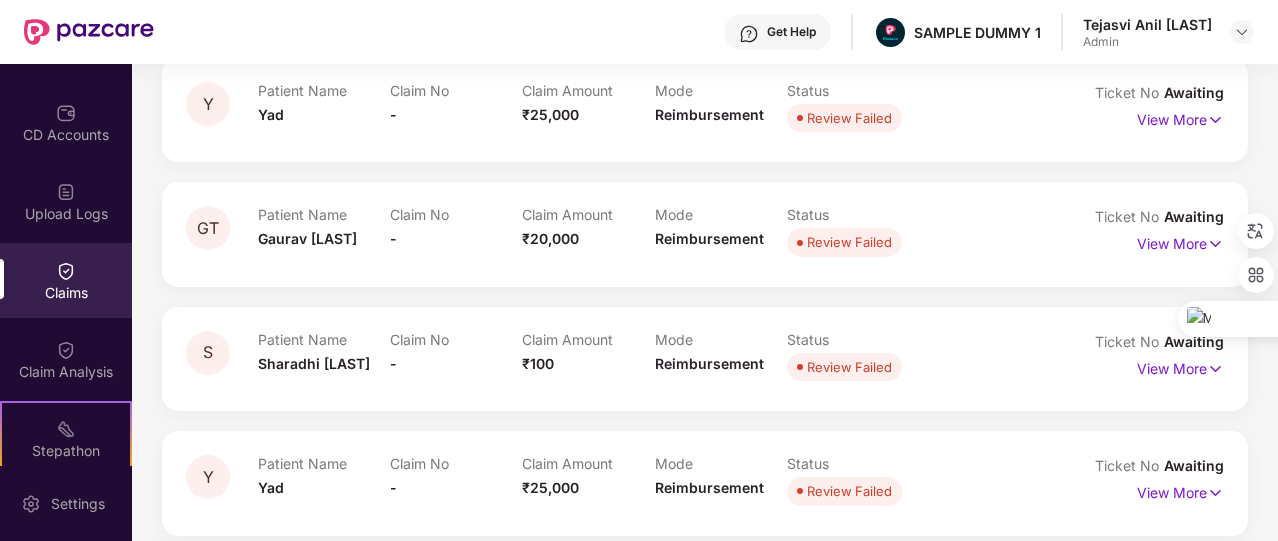scroll, scrollTop: 0, scrollLeft: 0, axis: both 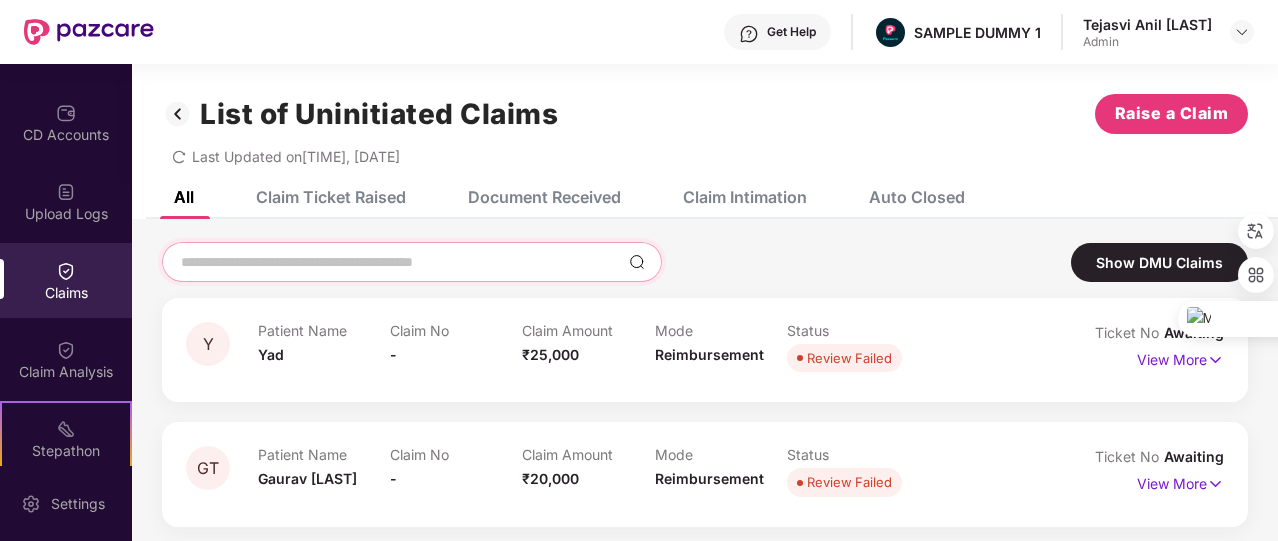 click at bounding box center (400, 262) 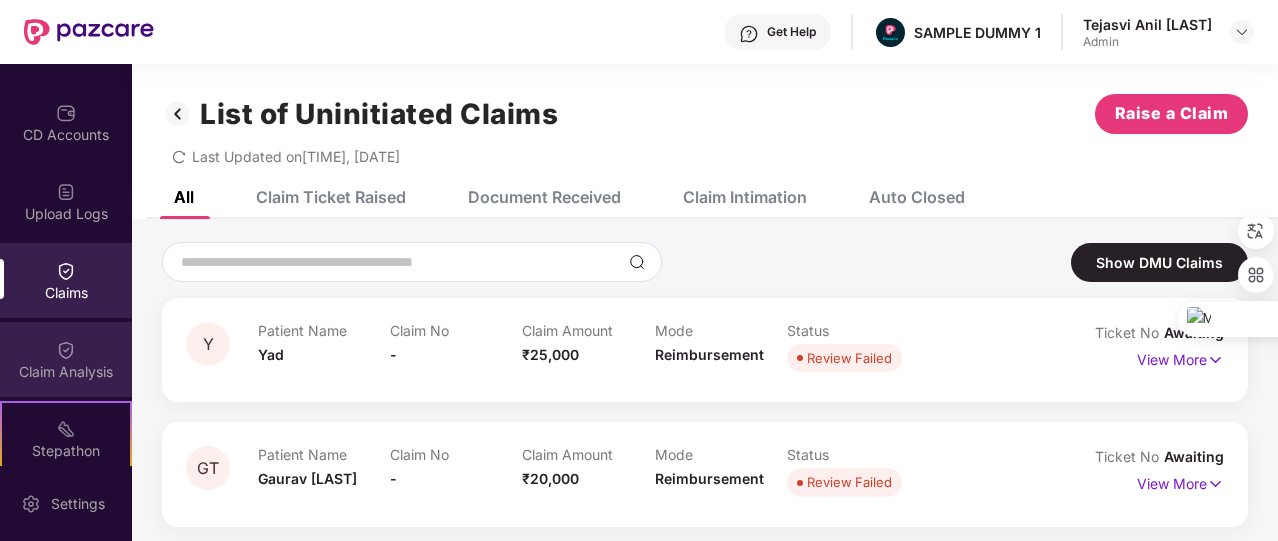 click at bounding box center (66, 350) 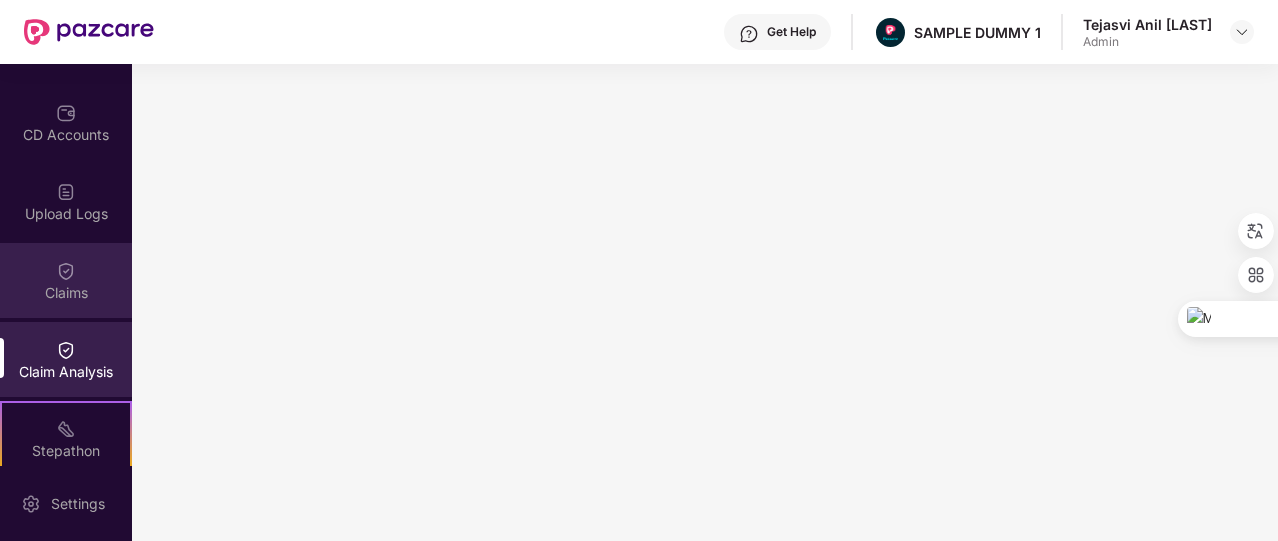 scroll, scrollTop: 0, scrollLeft: 0, axis: both 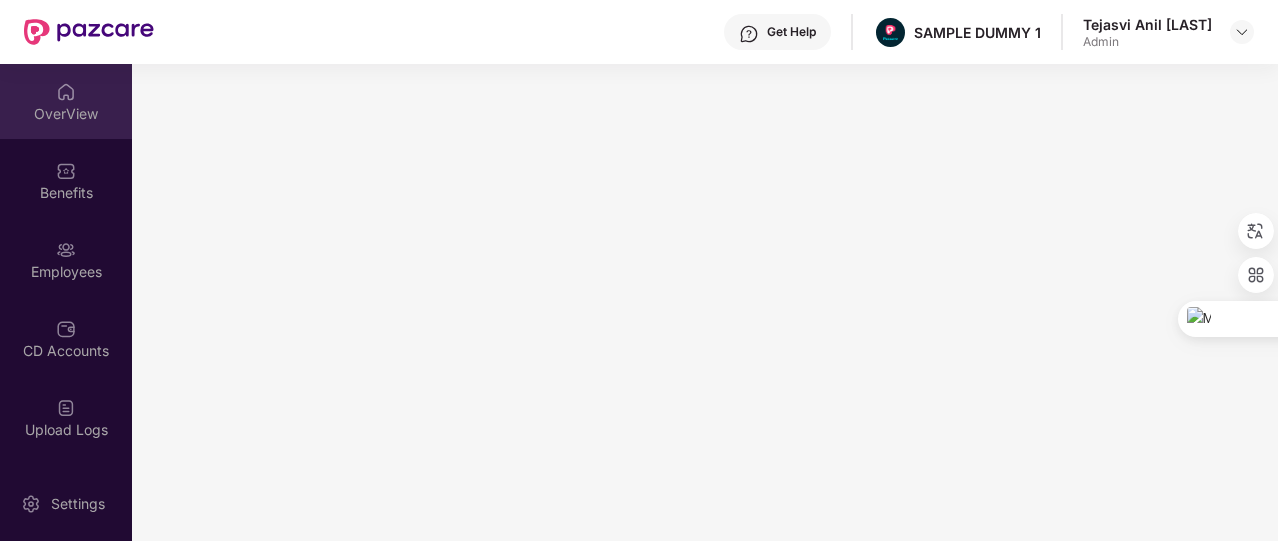 click on "OverView" at bounding box center (66, 101) 